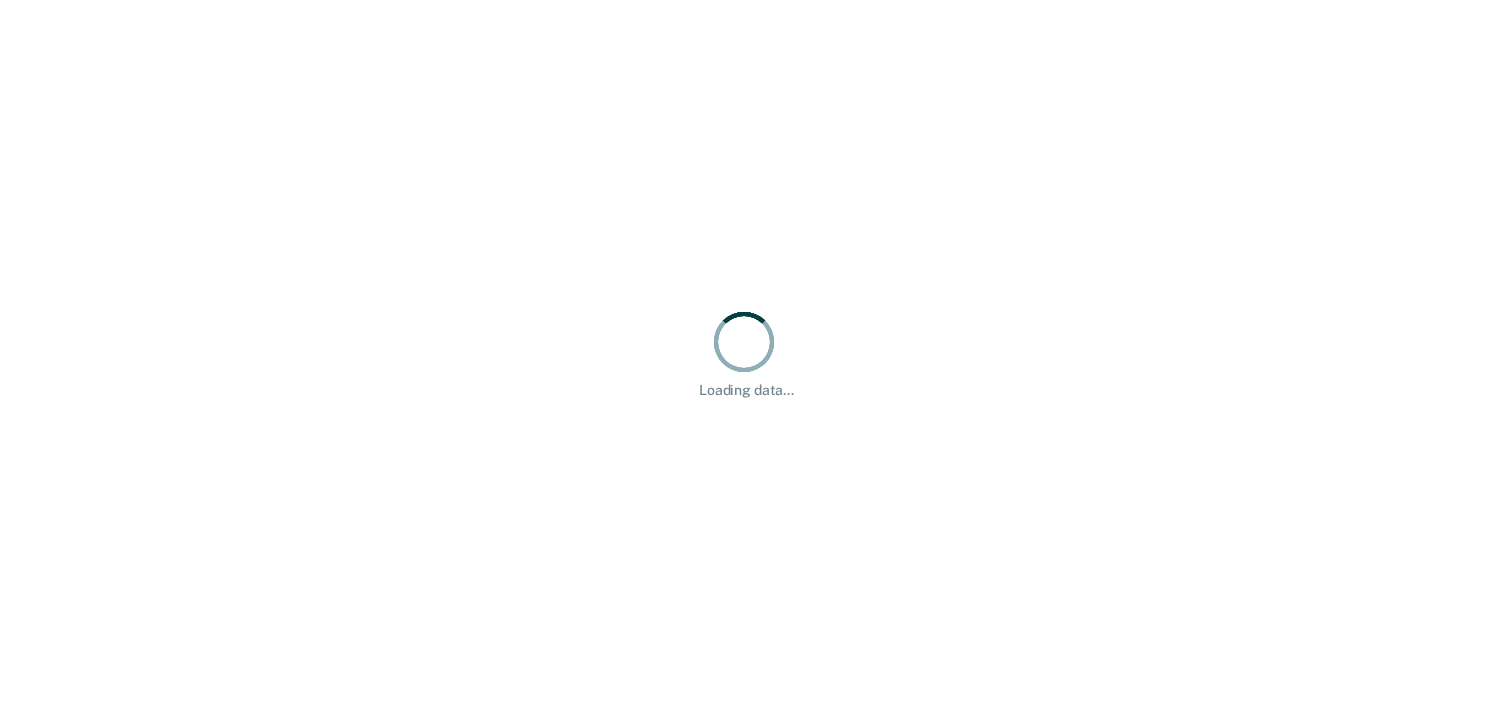 scroll, scrollTop: 0, scrollLeft: 0, axis: both 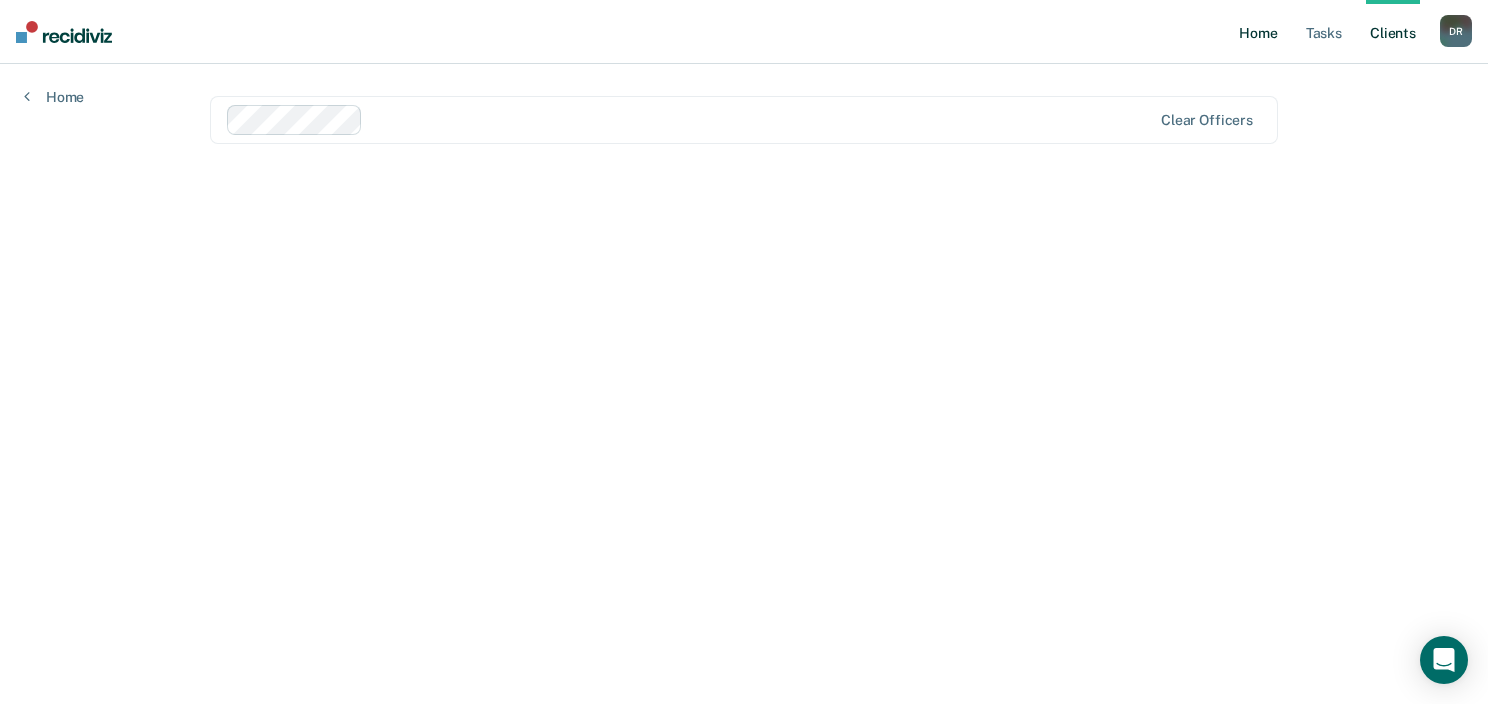 click on "Home" at bounding box center (1258, 32) 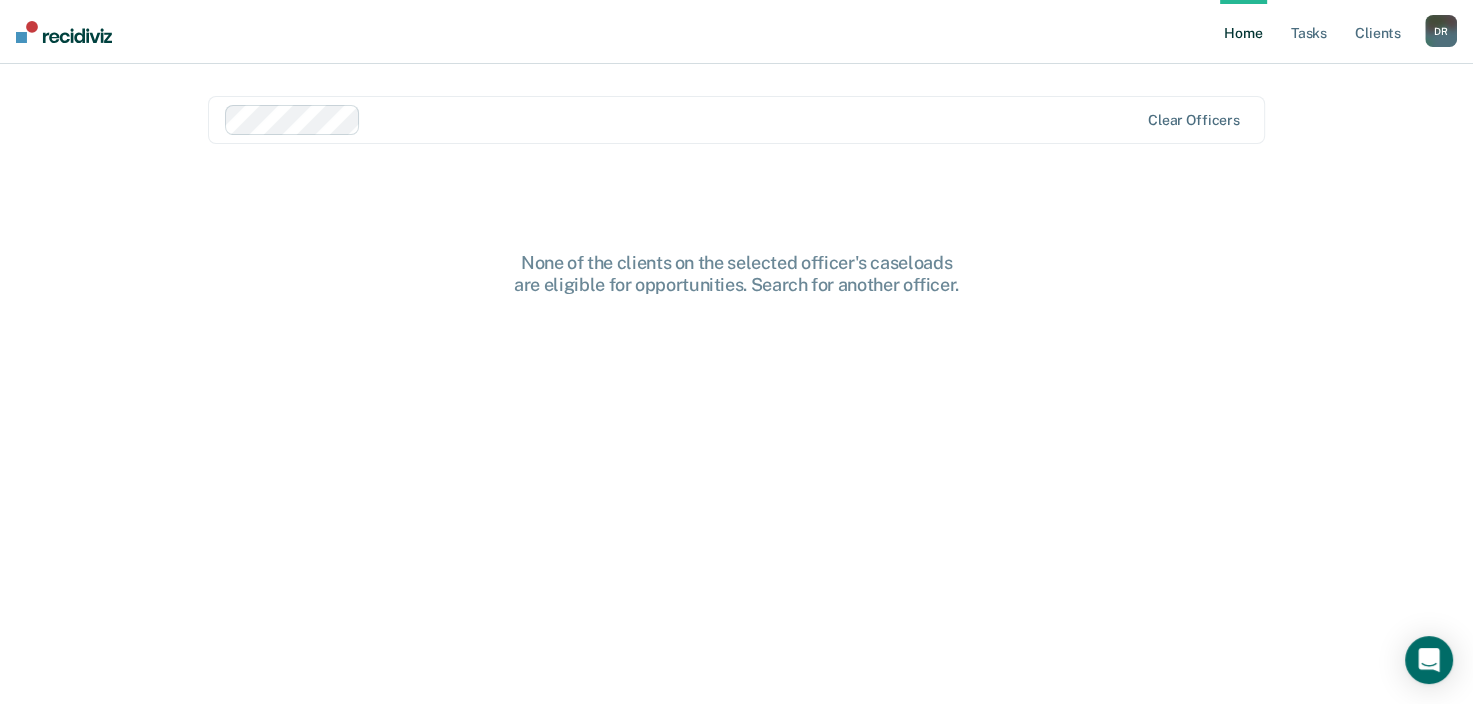 click on "Home Tasks Client s" at bounding box center (1322, 32) 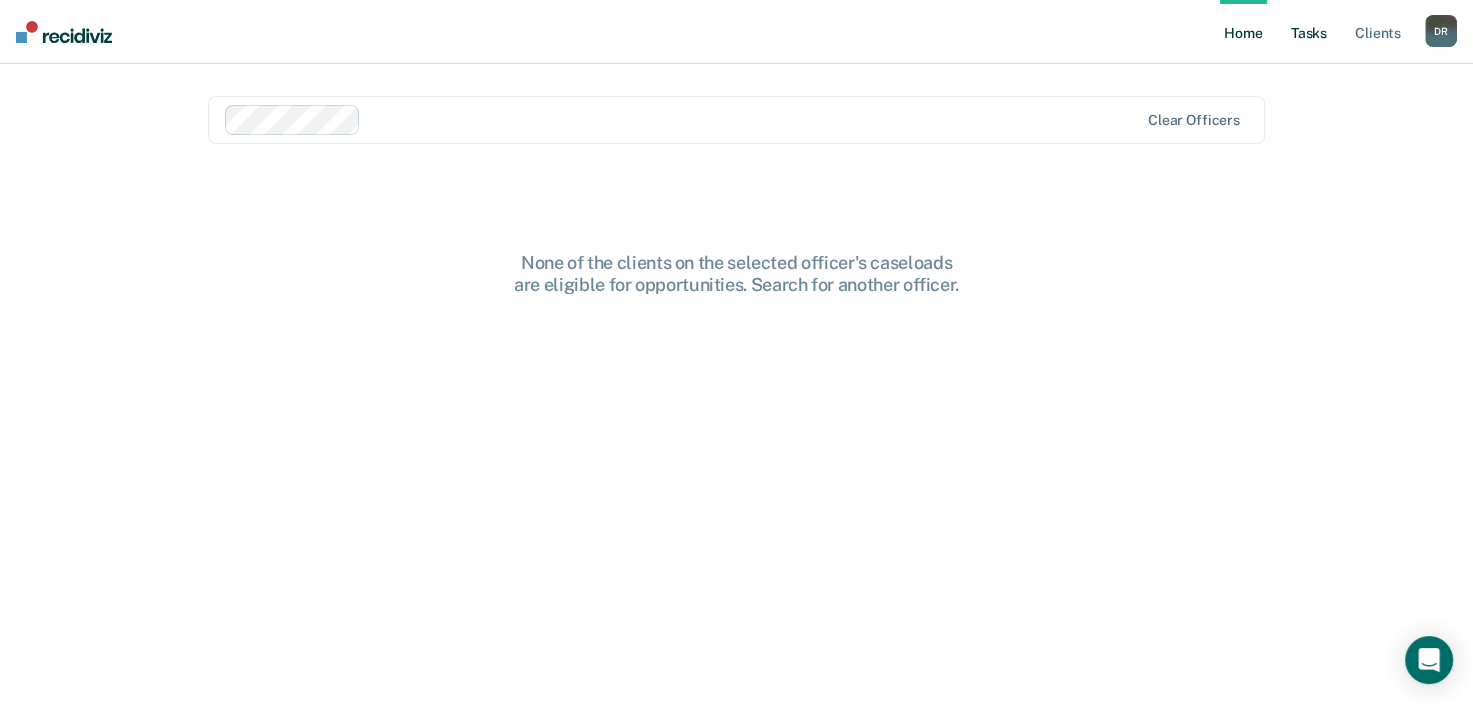 click on "Tasks" at bounding box center [1309, 32] 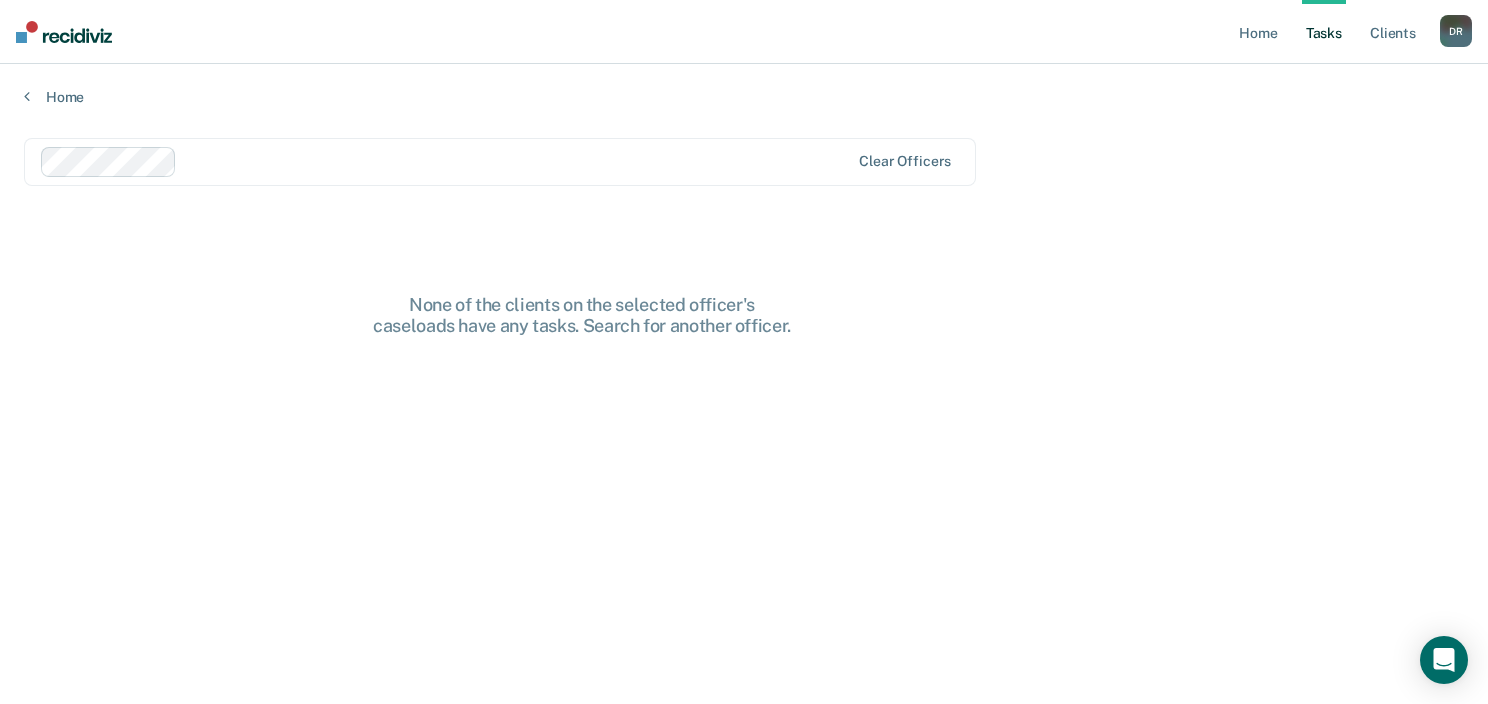 click on "Home Tasks Client s [PERSON_NAME] D R Profile How it works Log Out" at bounding box center [744, 32] 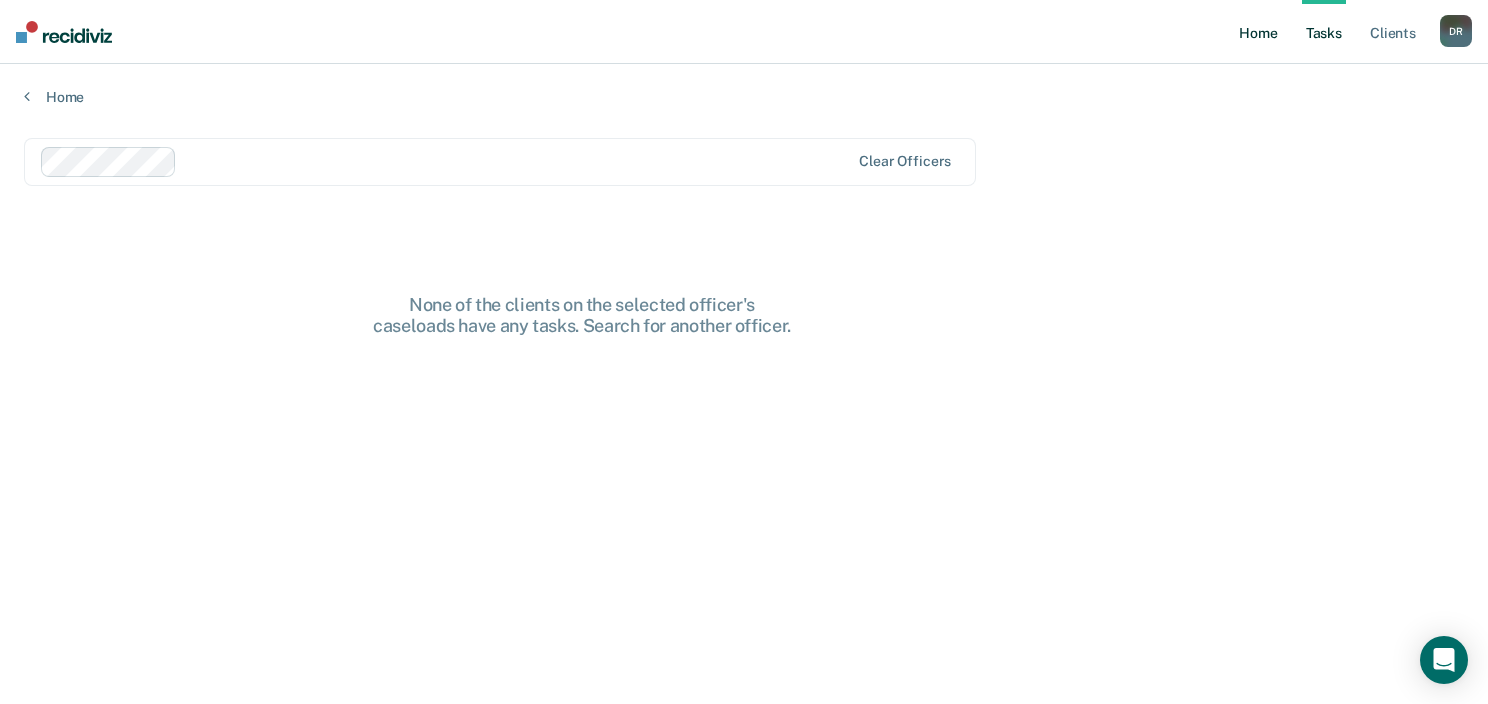 click on "Home" at bounding box center (1258, 32) 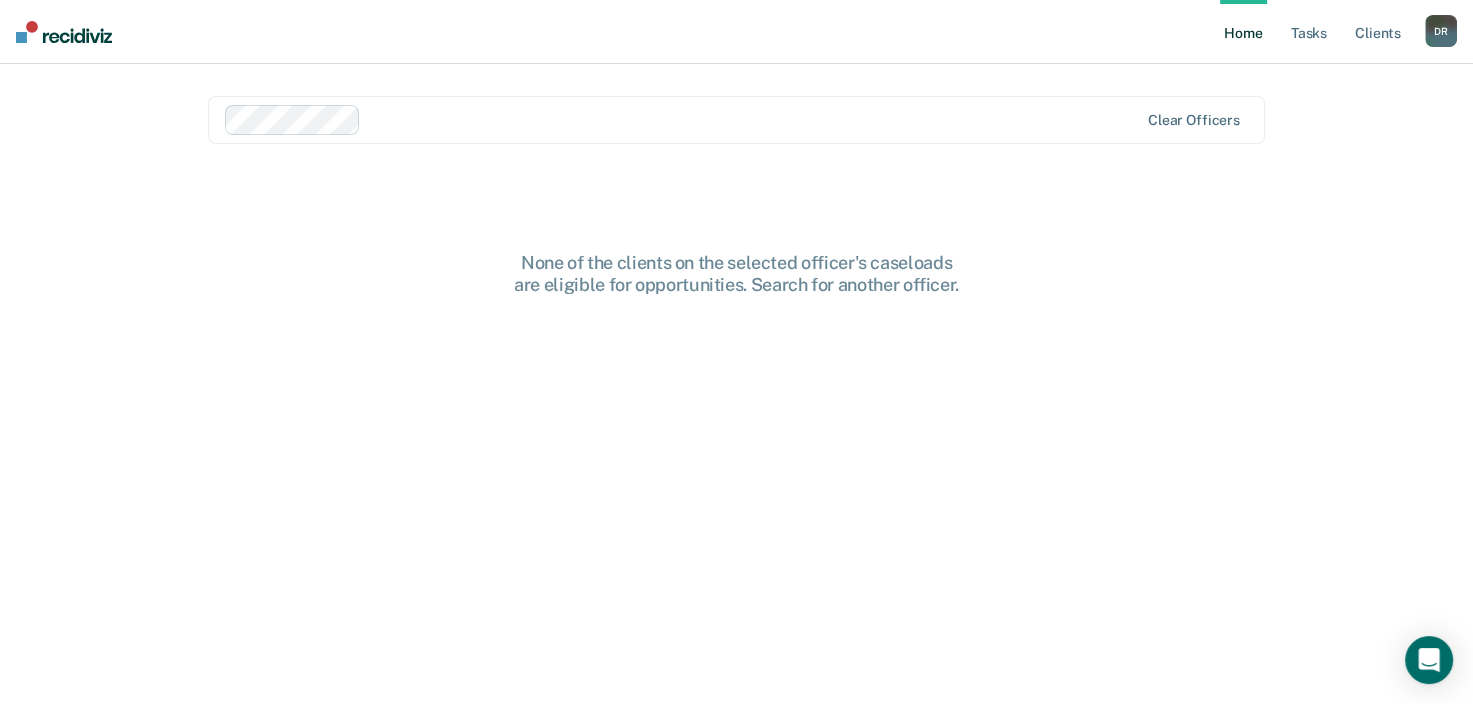 click on "D R" at bounding box center [1441, 31] 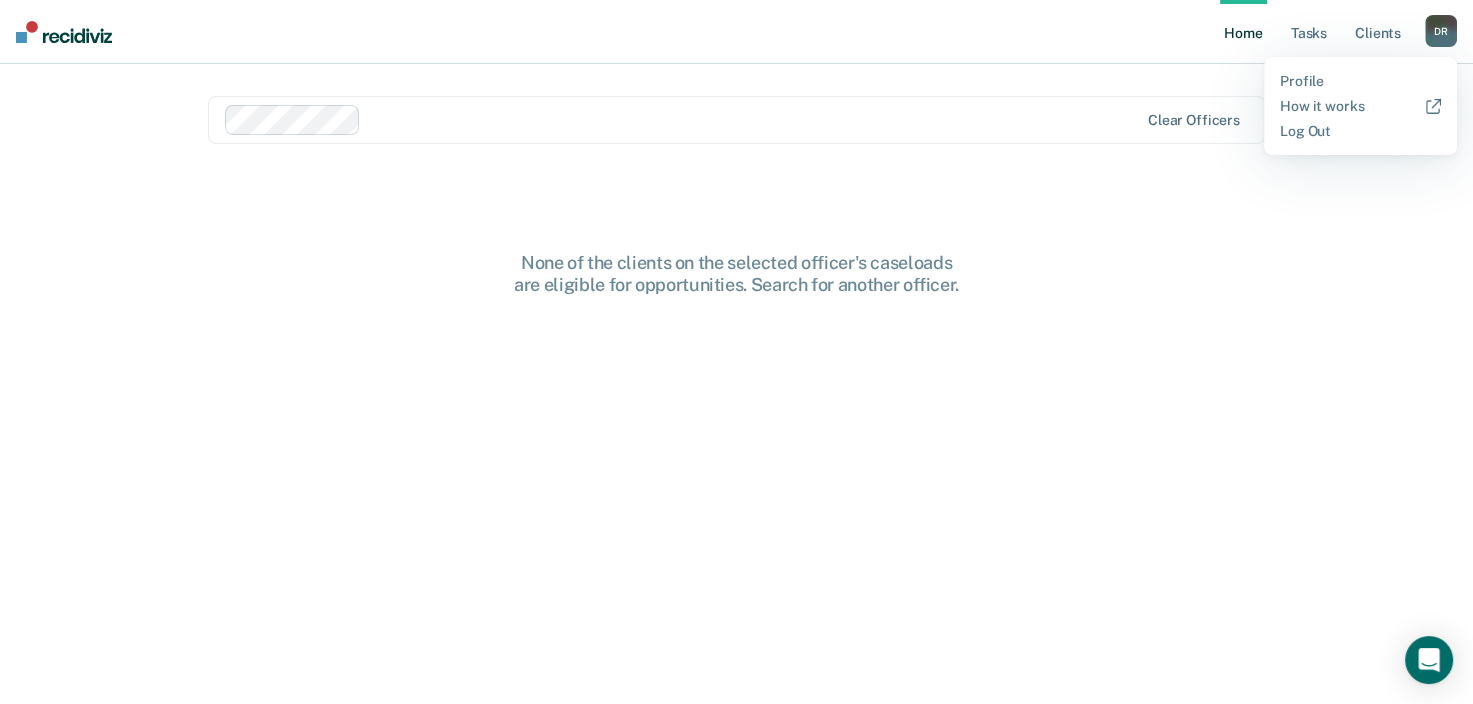 click on "Profile How it works Log Out" at bounding box center [1360, 106] 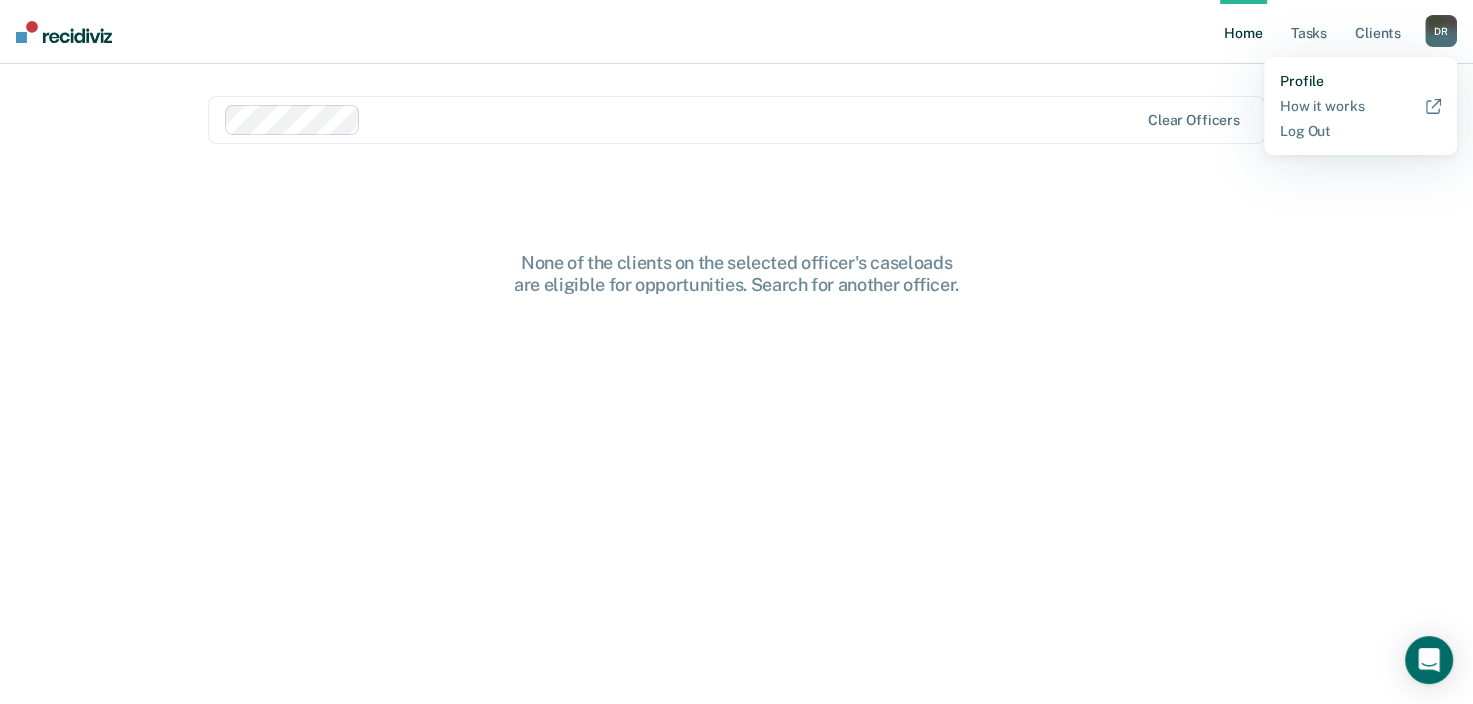 click on "Profile" at bounding box center (1360, 81) 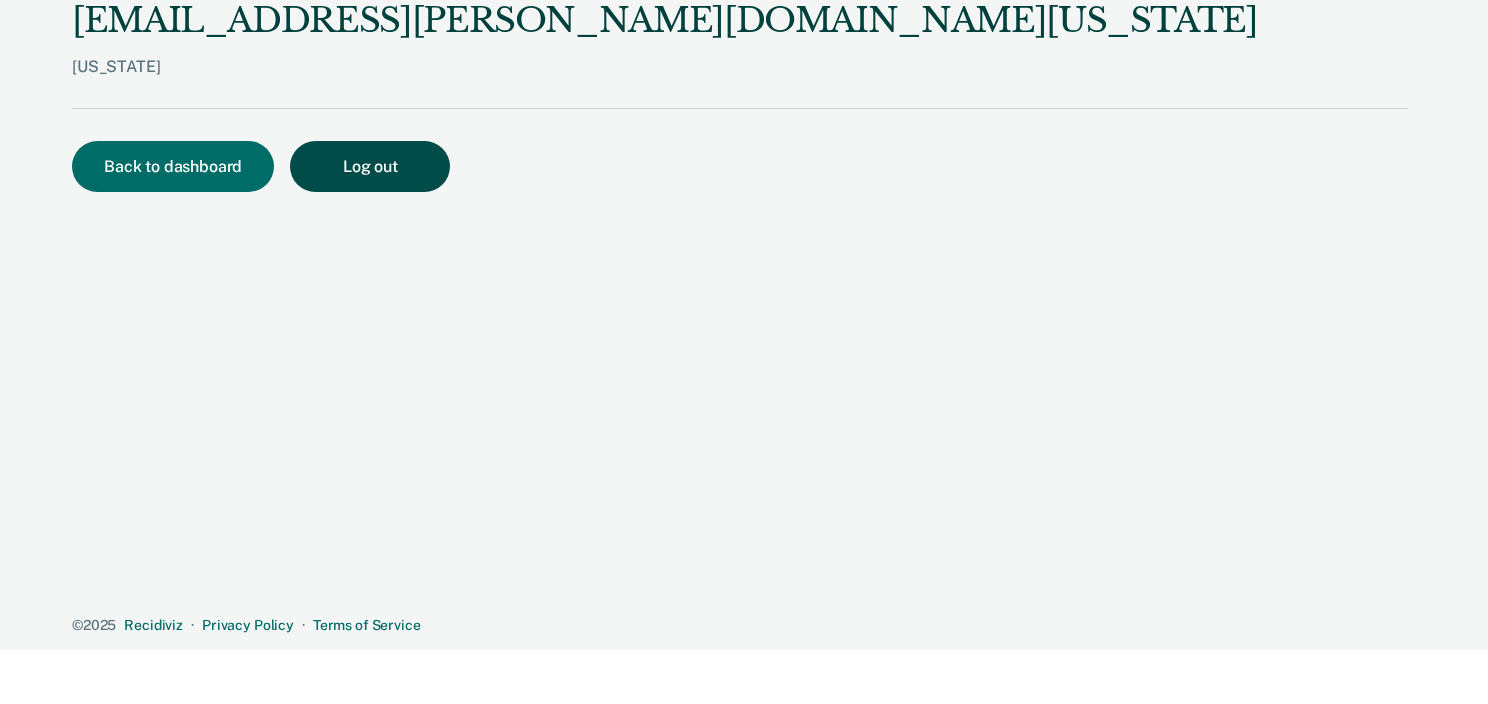 click on "Log out" at bounding box center (370, 166) 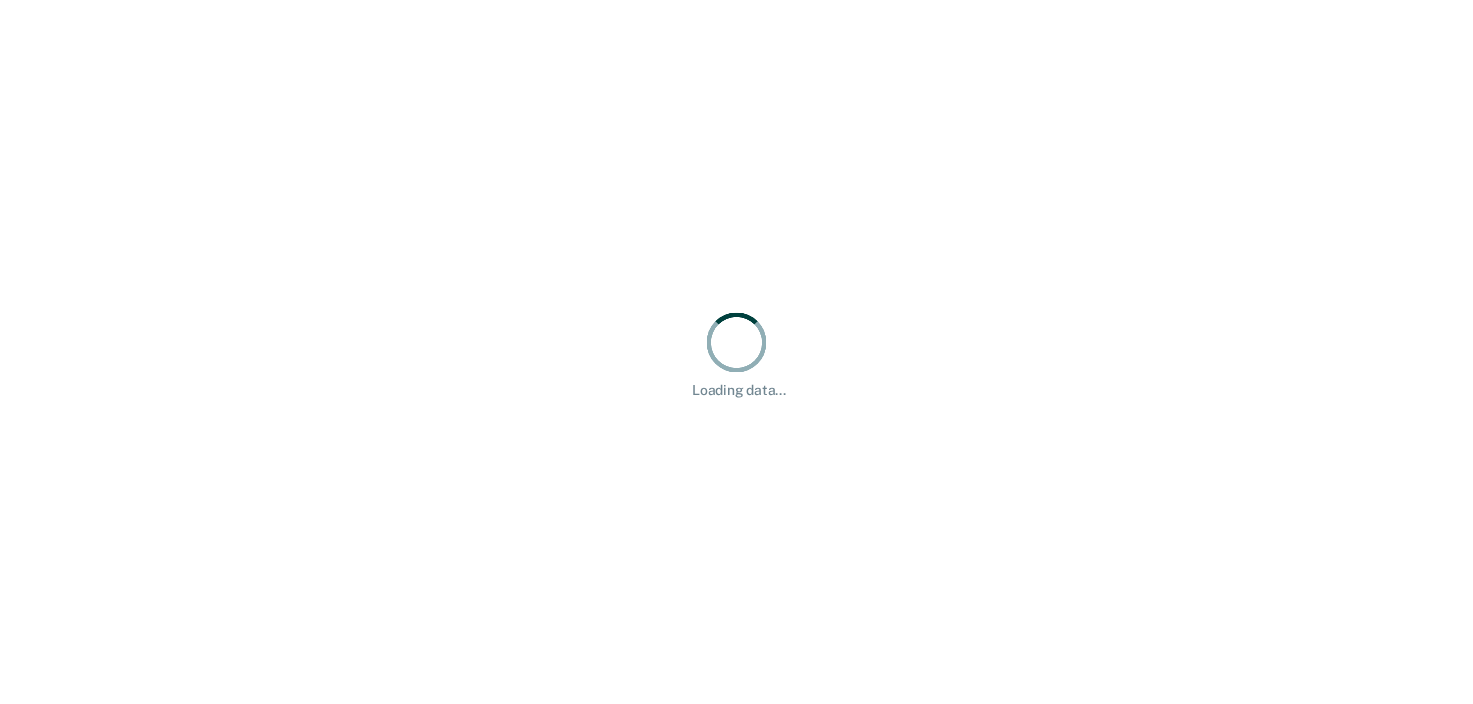 scroll, scrollTop: 0, scrollLeft: 0, axis: both 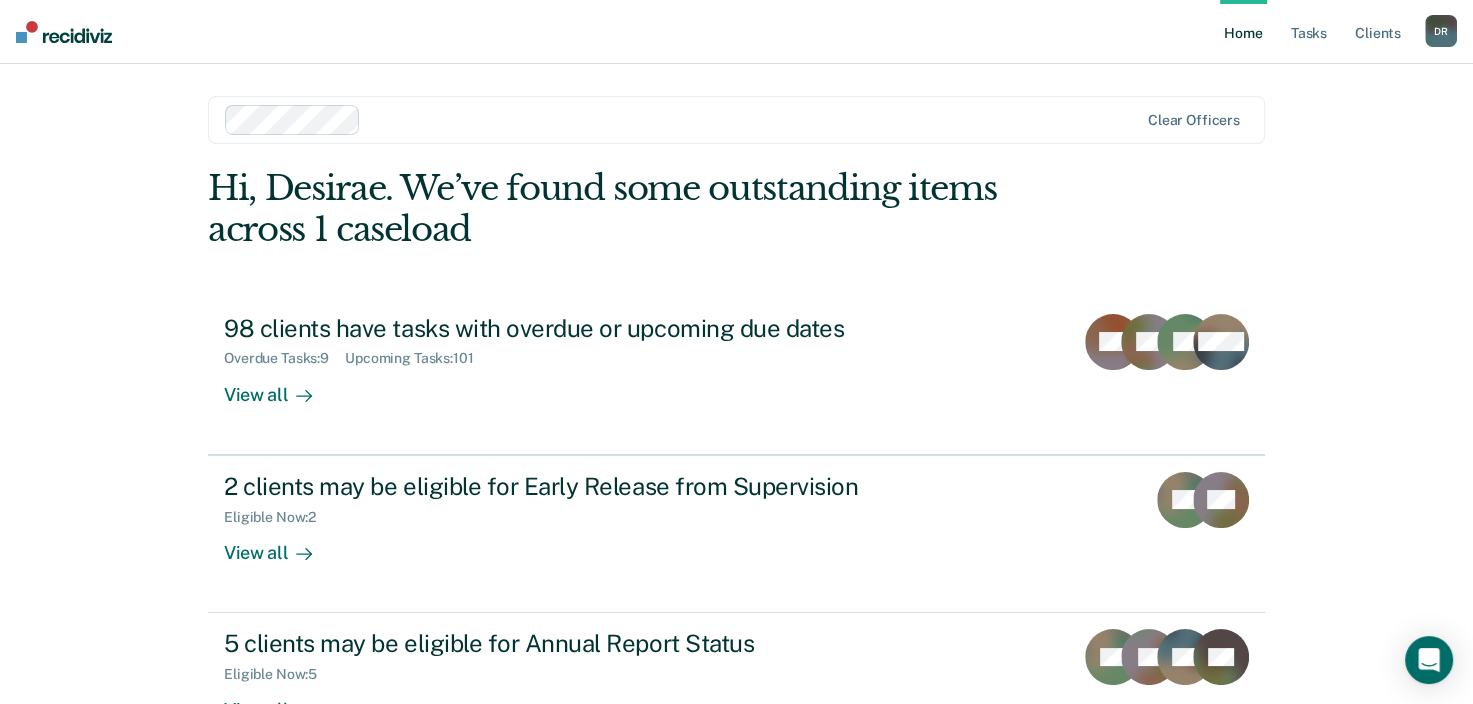 click on "Home Tasks Client s" at bounding box center (1322, 32) 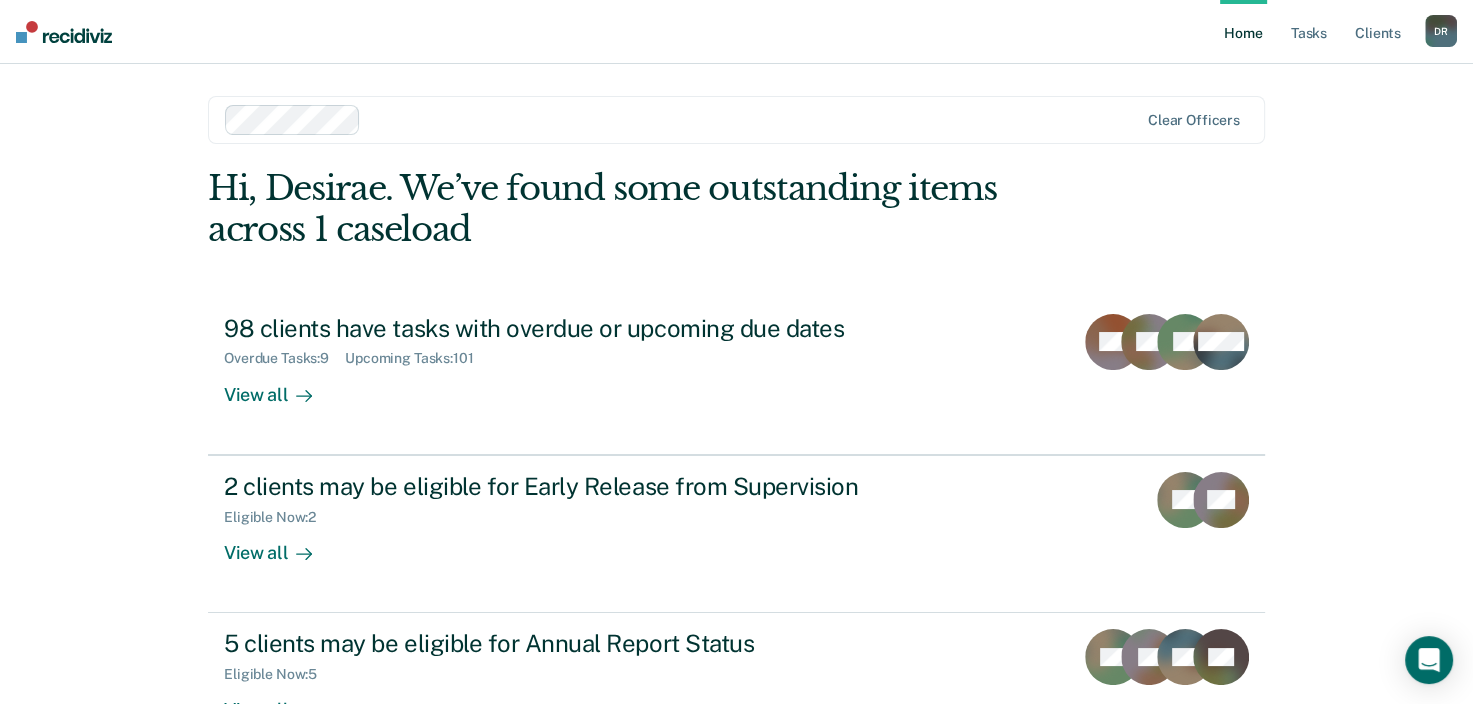 click on "Home" at bounding box center [1243, 32] 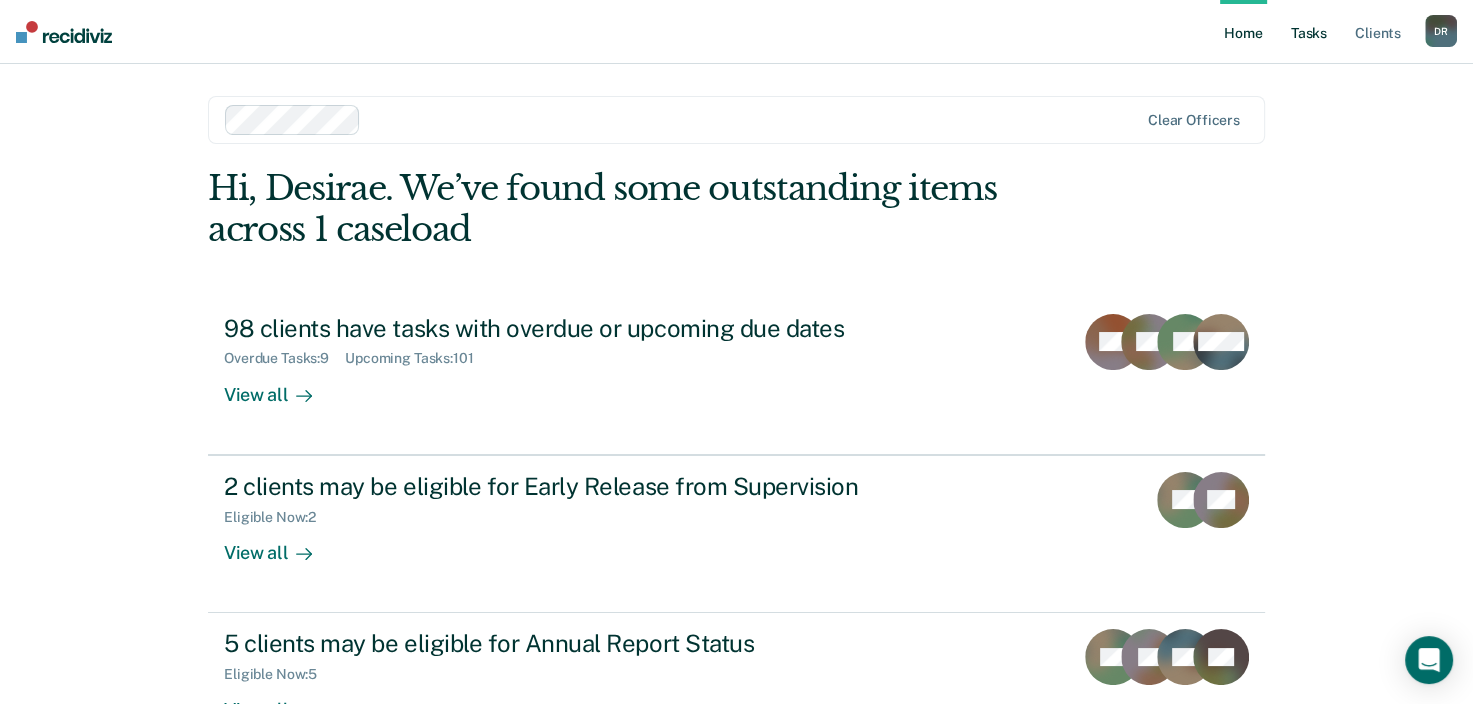 click on "Tasks" at bounding box center (1309, 32) 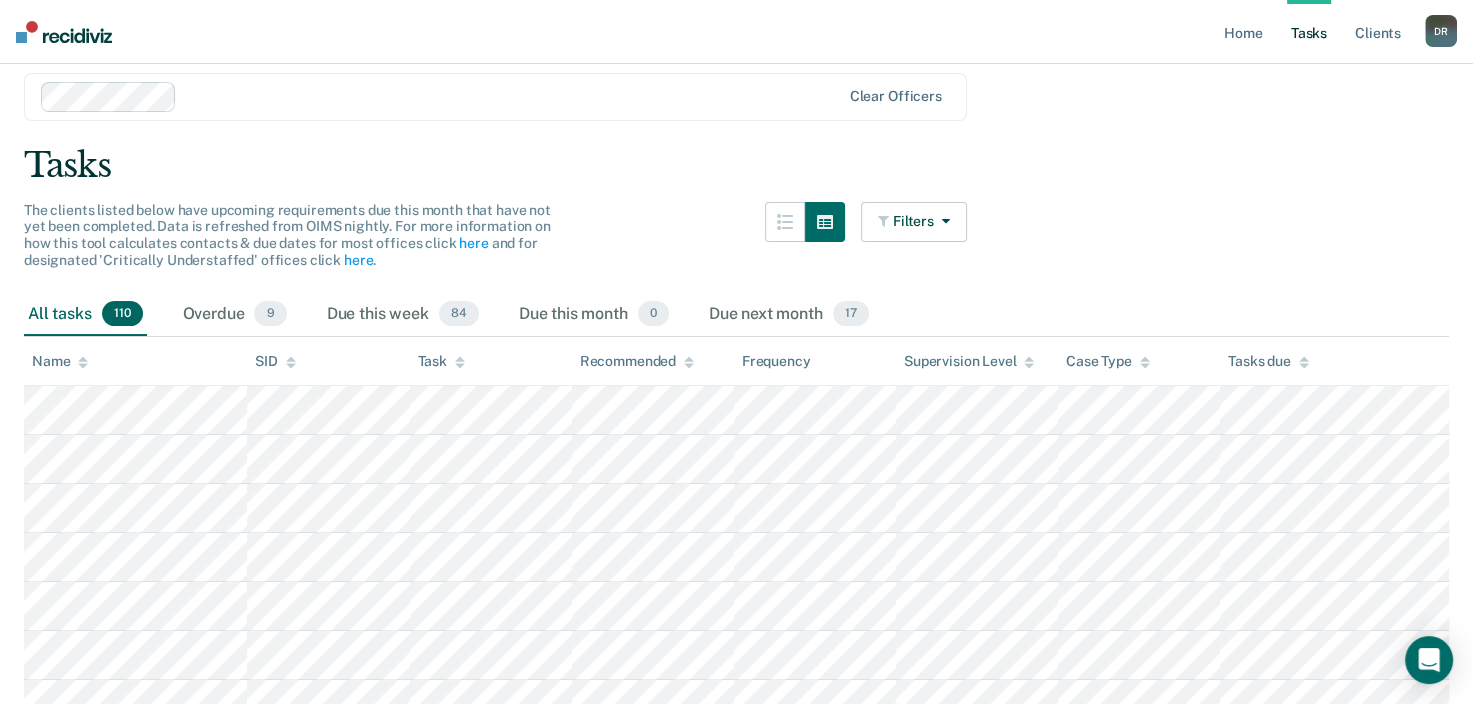 scroll, scrollTop: 100, scrollLeft: 0, axis: vertical 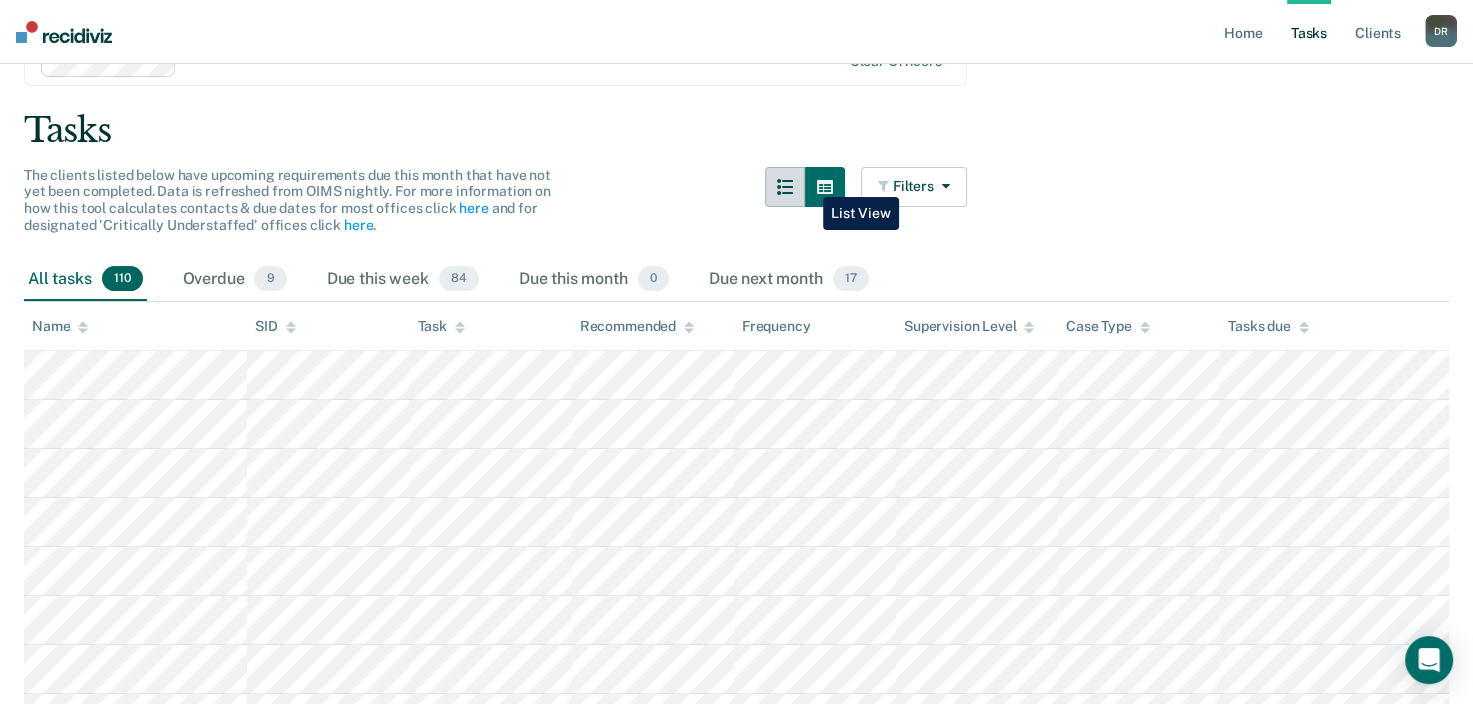 click at bounding box center [785, 187] 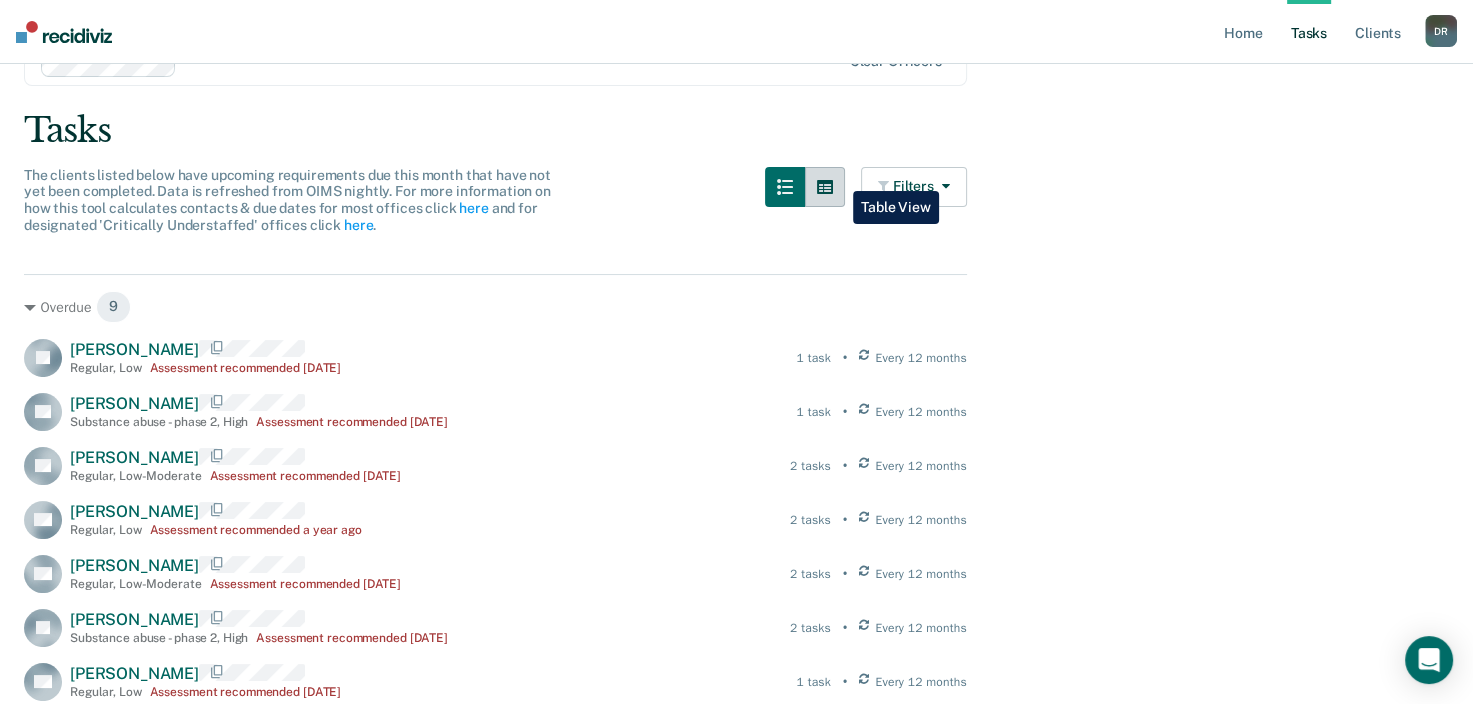 click at bounding box center [825, 187] 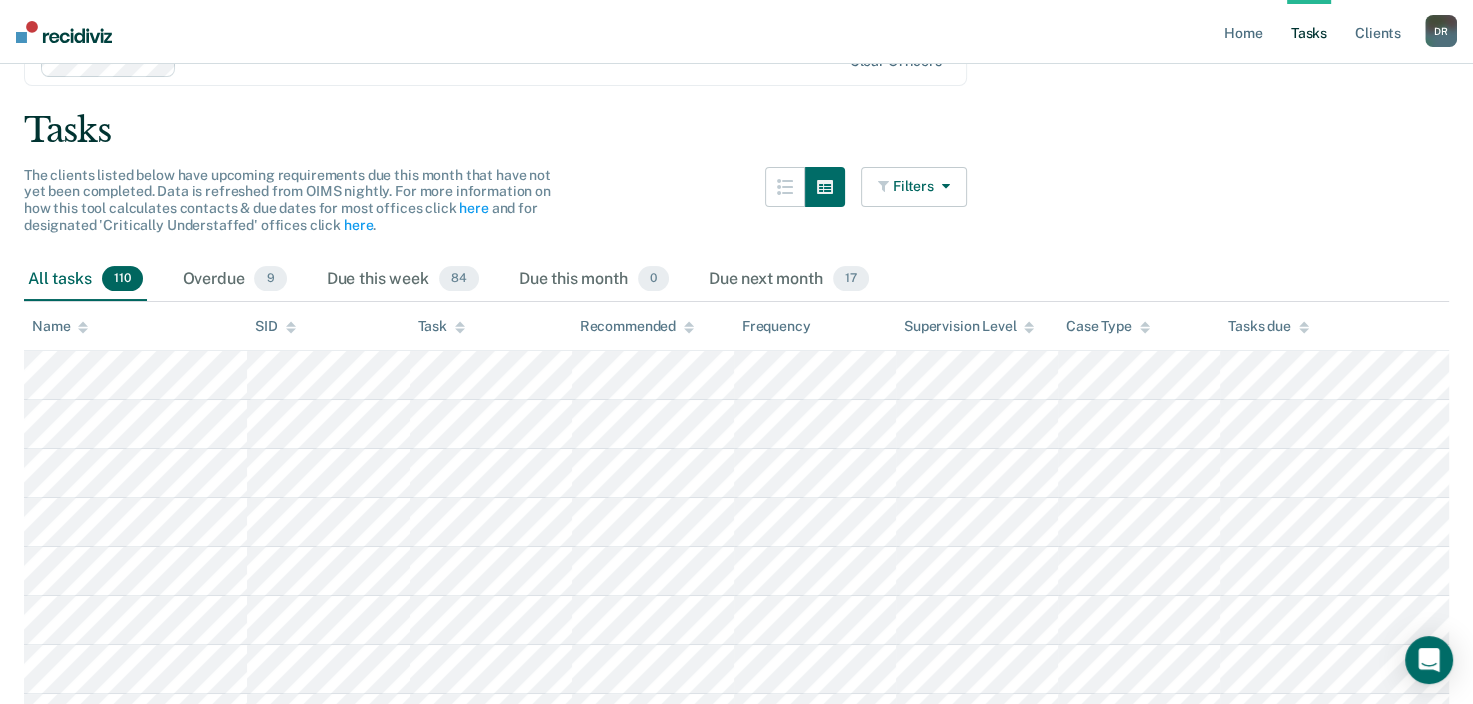 click on "Filters" at bounding box center (914, 187) 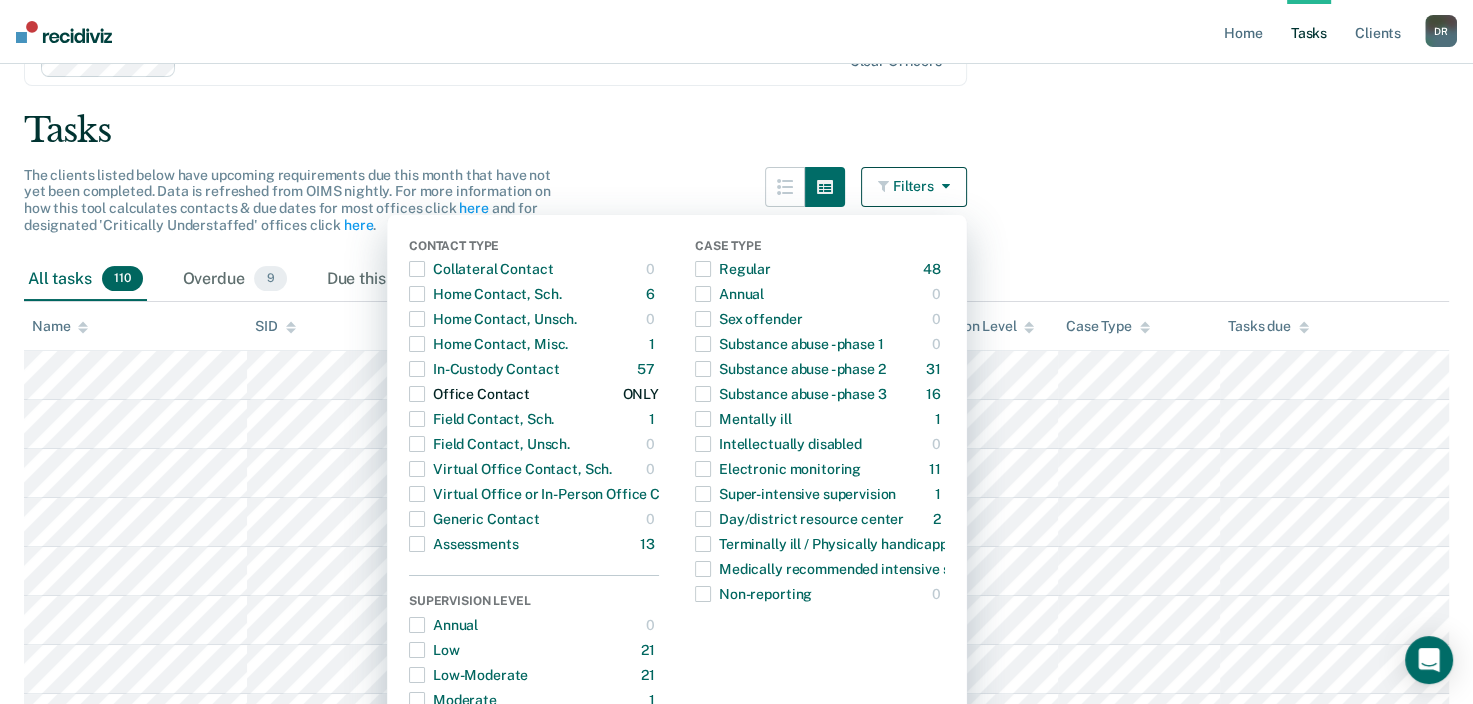 click at bounding box center [417, 394] 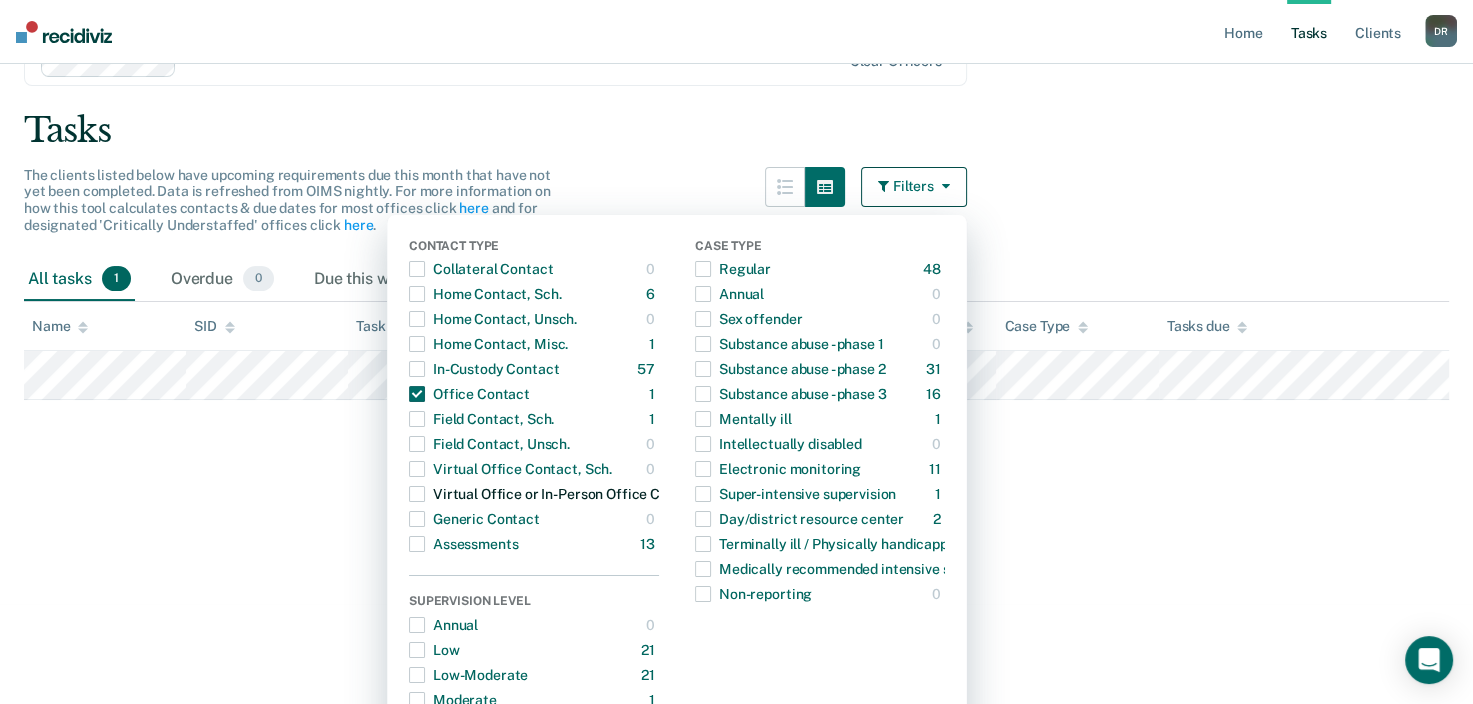 click at bounding box center [417, 494] 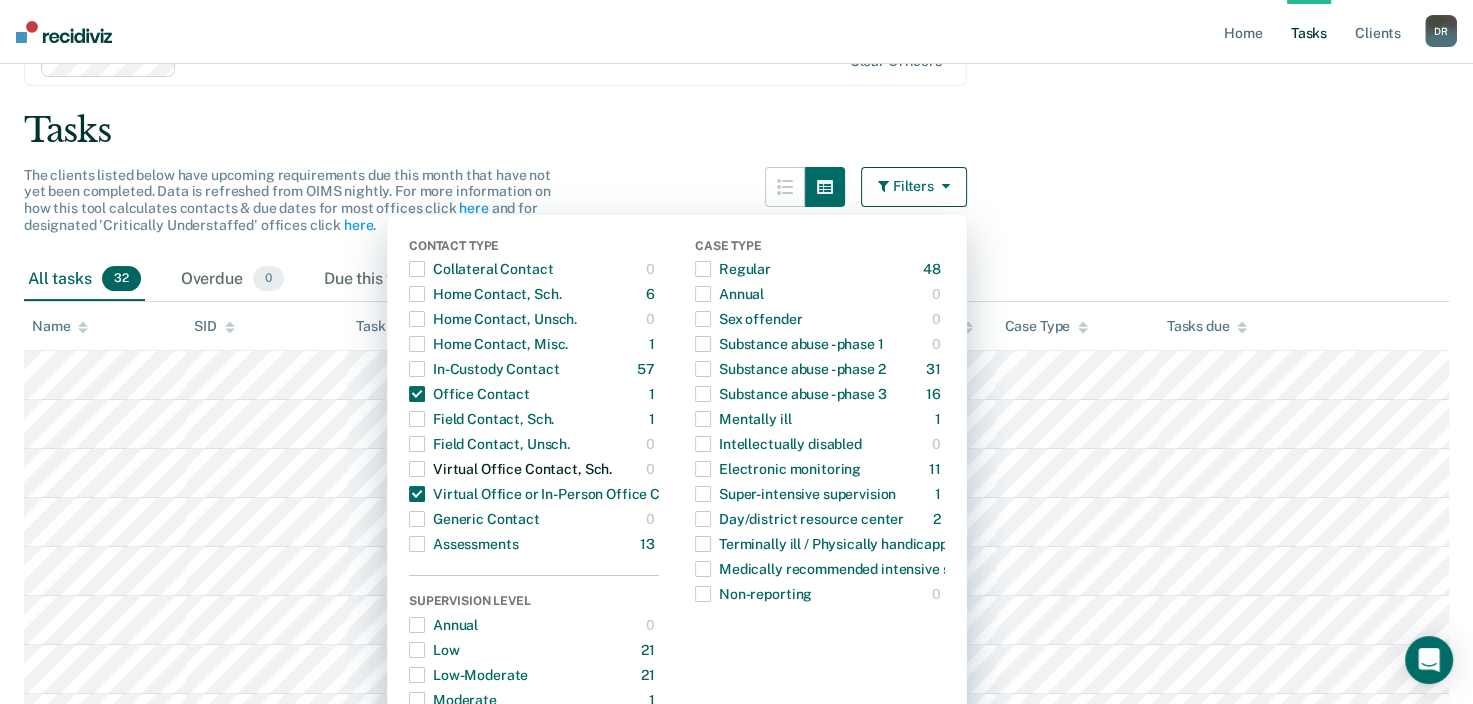 click at bounding box center (417, 469) 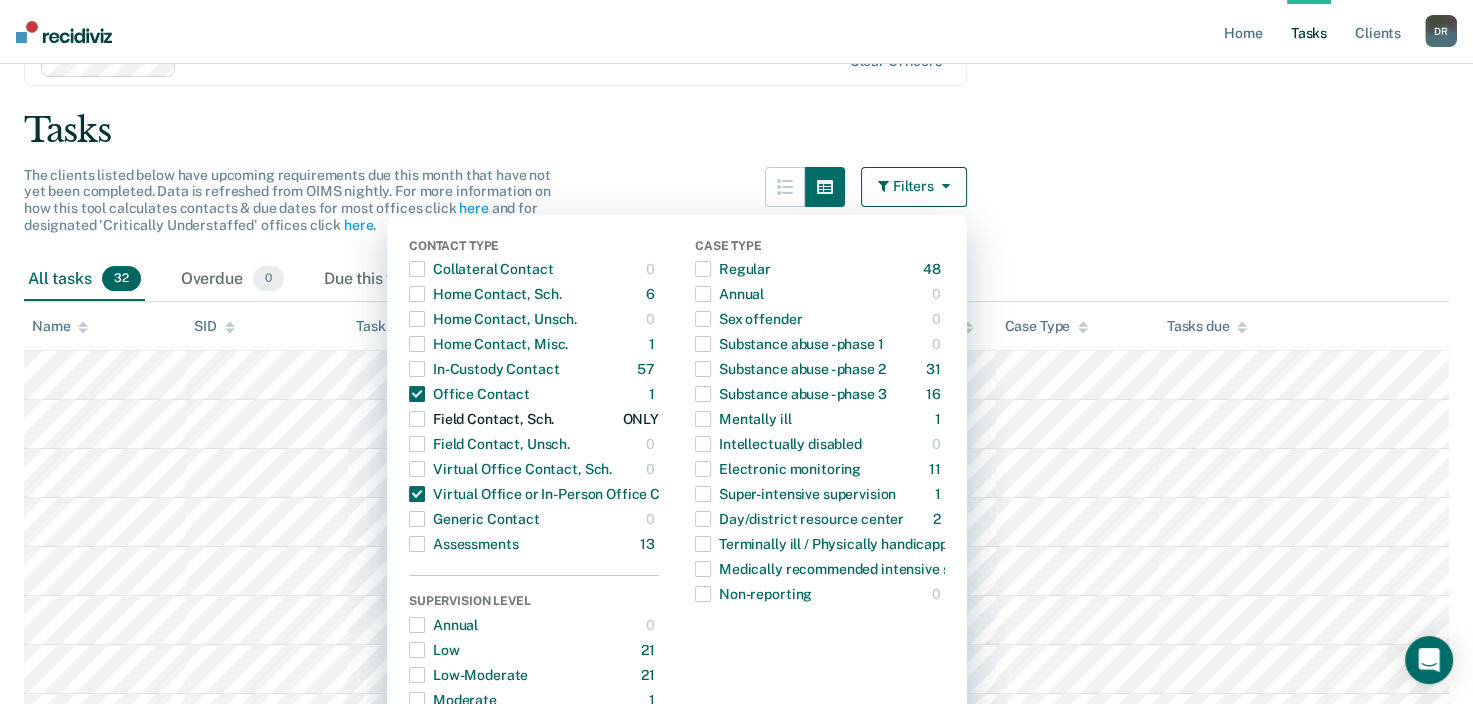 click at bounding box center [417, 419] 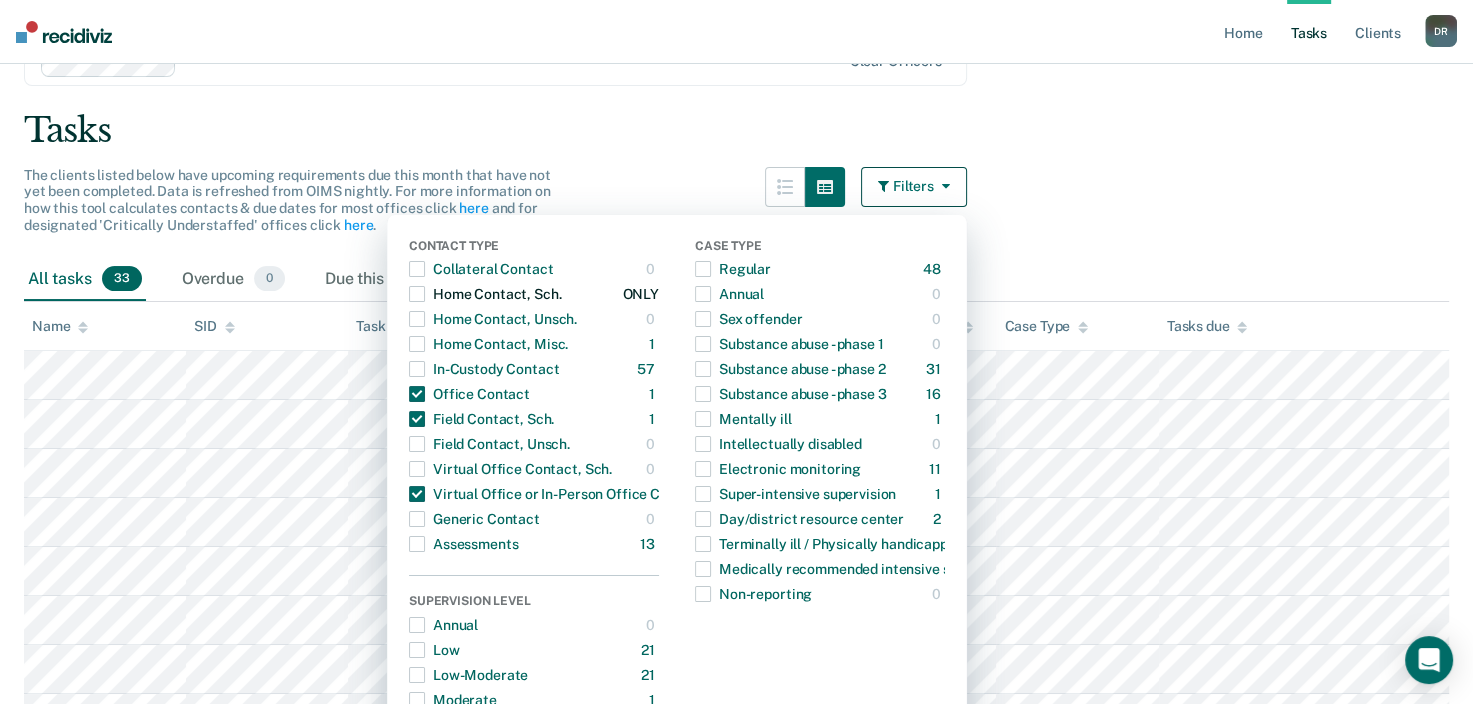 click at bounding box center (417, 294) 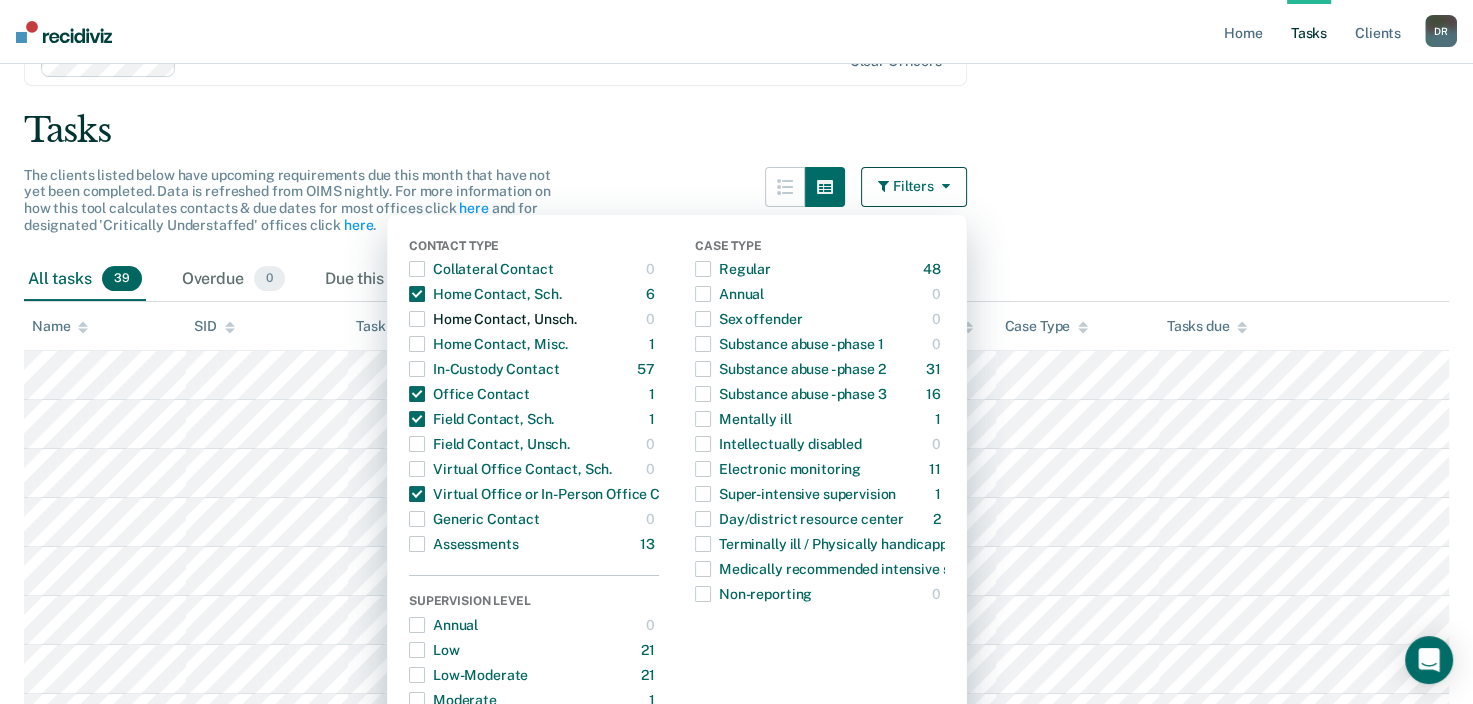 click at bounding box center [417, 319] 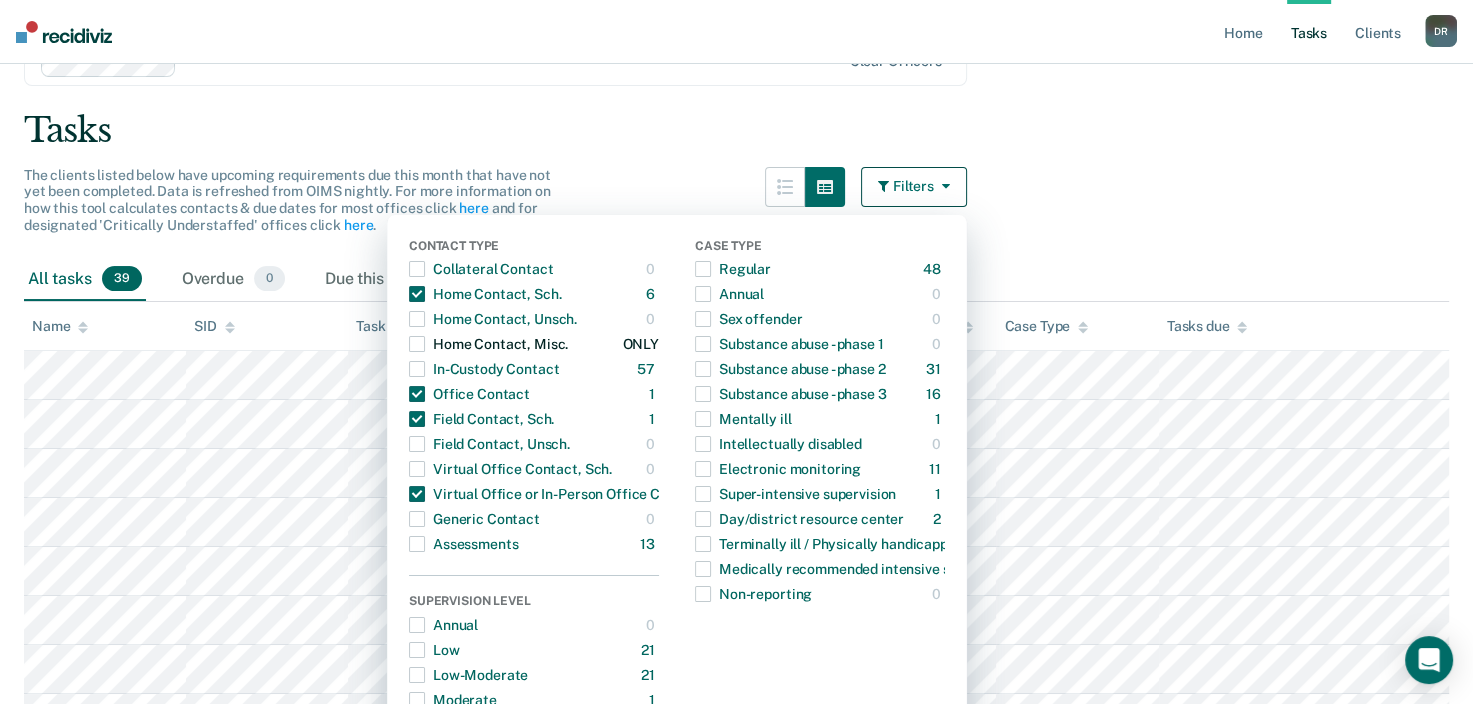 drag, startPoint x: 426, startPoint y: 335, endPoint x: 425, endPoint y: 347, distance: 12.0415945 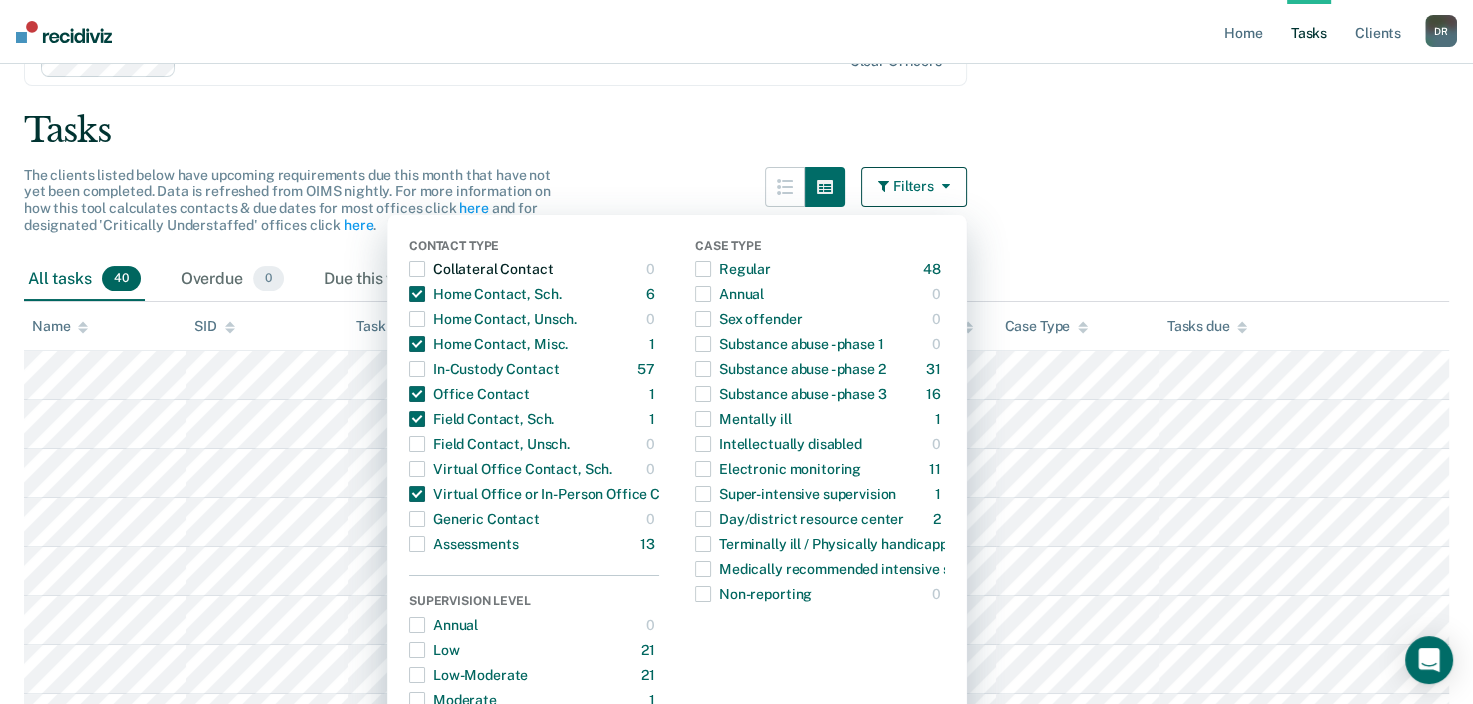 click at bounding box center (417, 269) 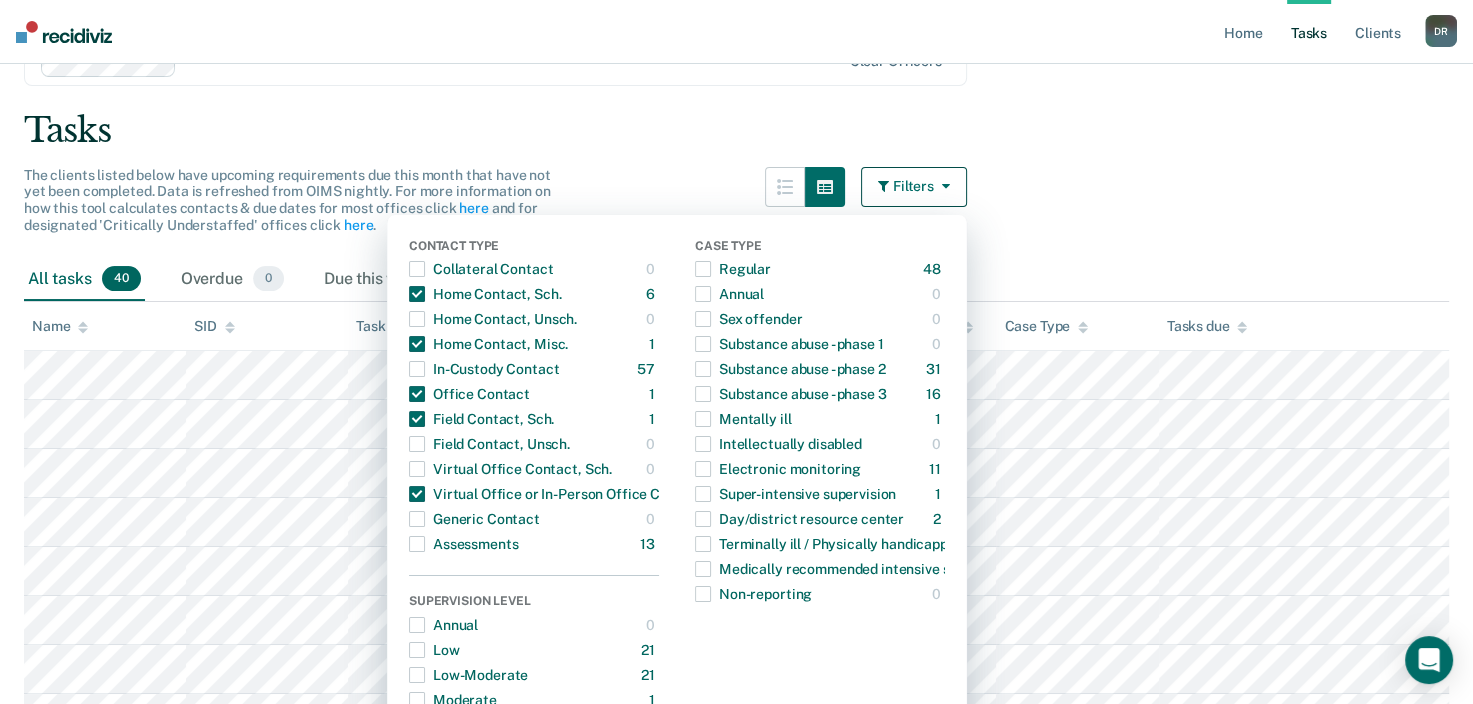 click on "Tasks due" at bounding box center [1304, 326] 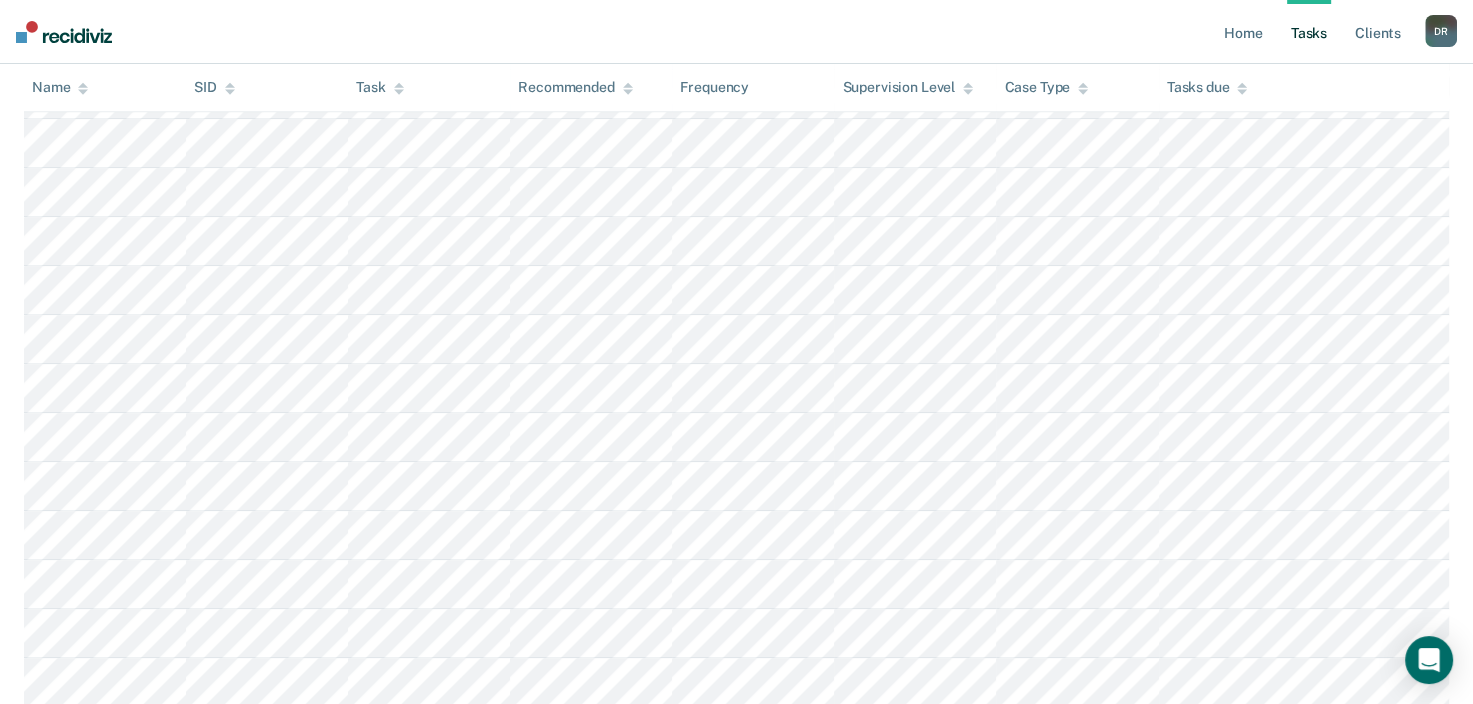 scroll, scrollTop: 1300, scrollLeft: 0, axis: vertical 